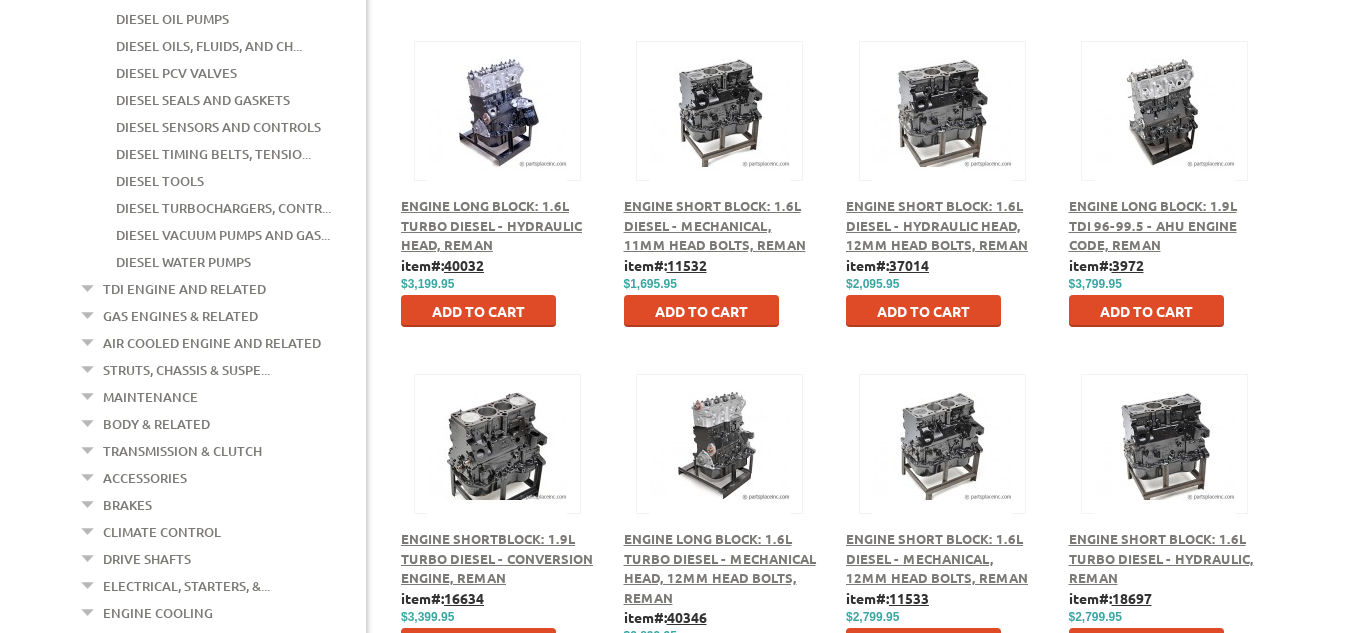 scroll, scrollTop: 895, scrollLeft: 0, axis: vertical 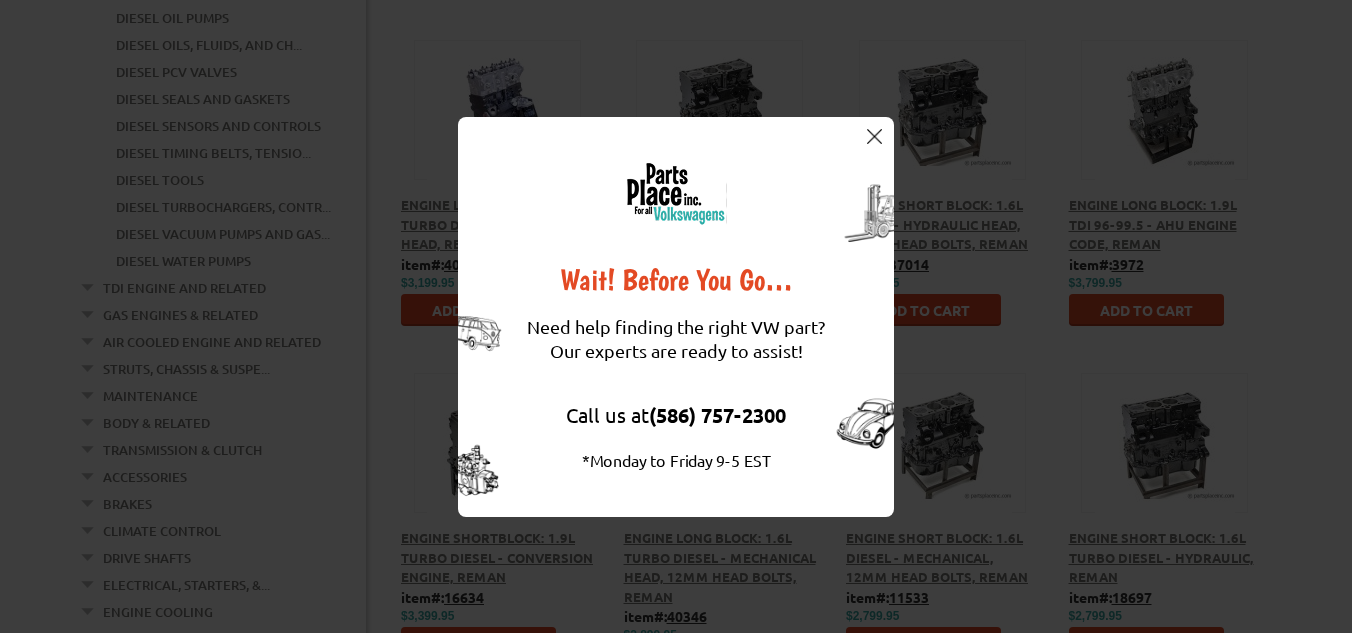 click at bounding box center (874, 136) 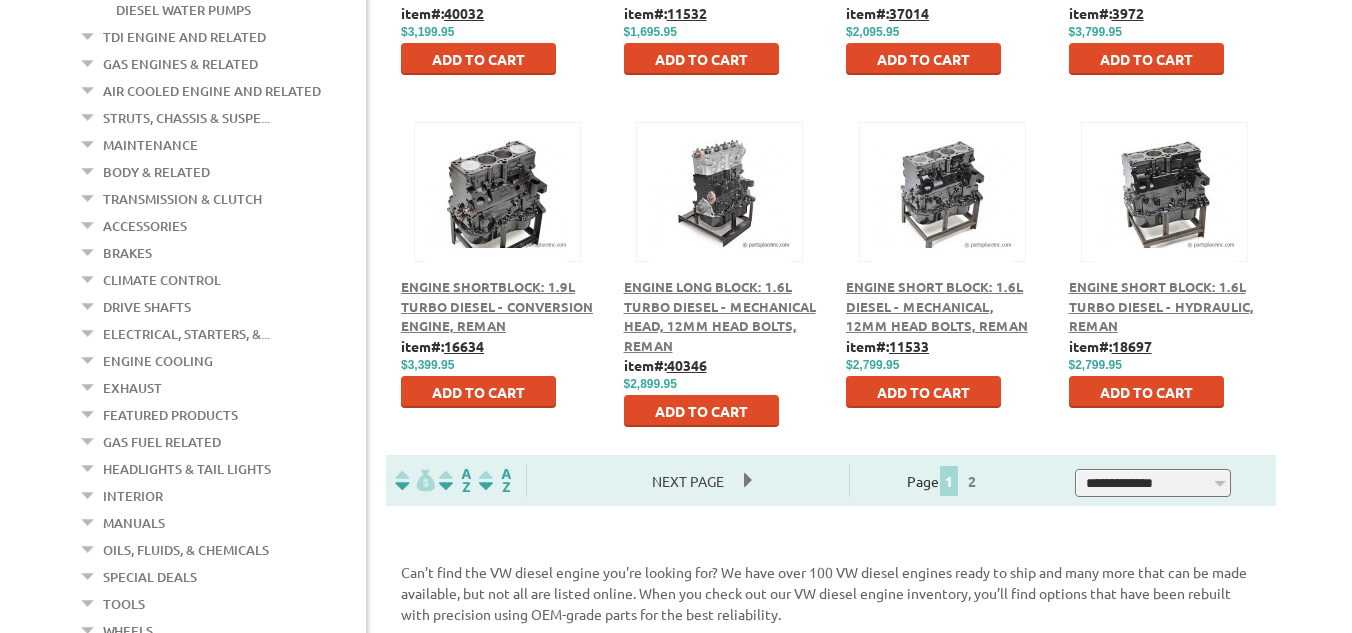 scroll, scrollTop: 1151, scrollLeft: 0, axis: vertical 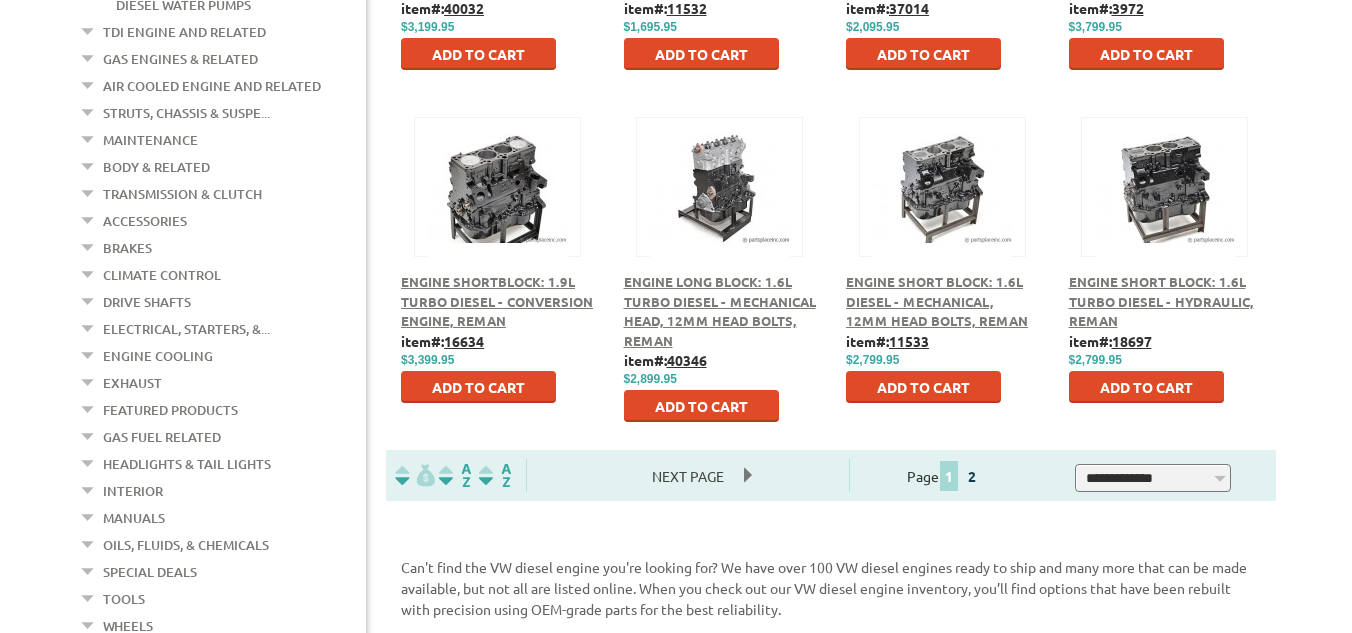 click on "2" at bounding box center (972, 476) 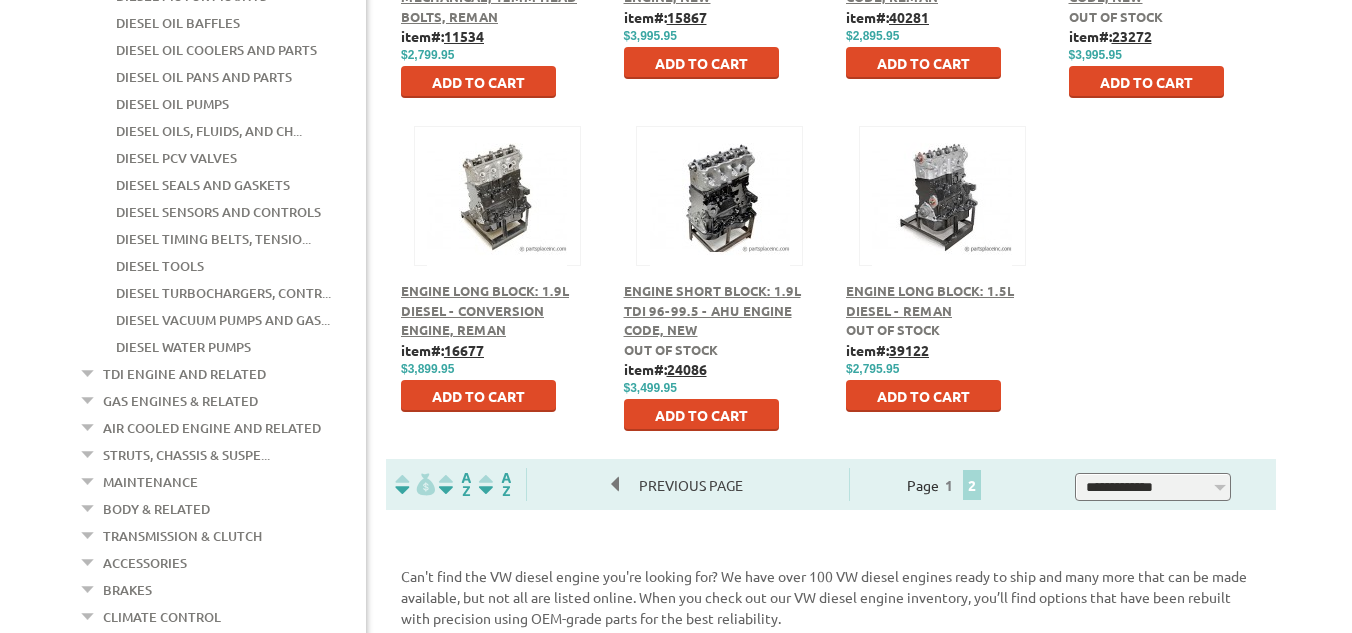scroll, scrollTop: 812, scrollLeft: 0, axis: vertical 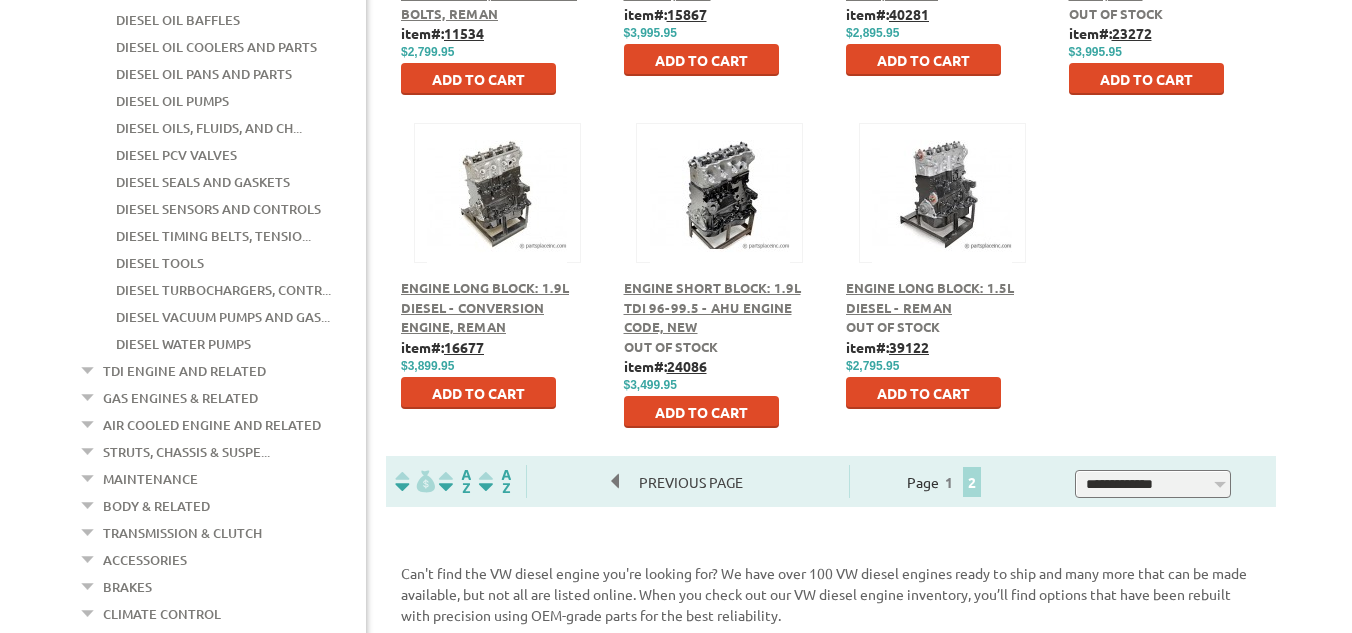 click on "Previous Page" at bounding box center [691, 482] 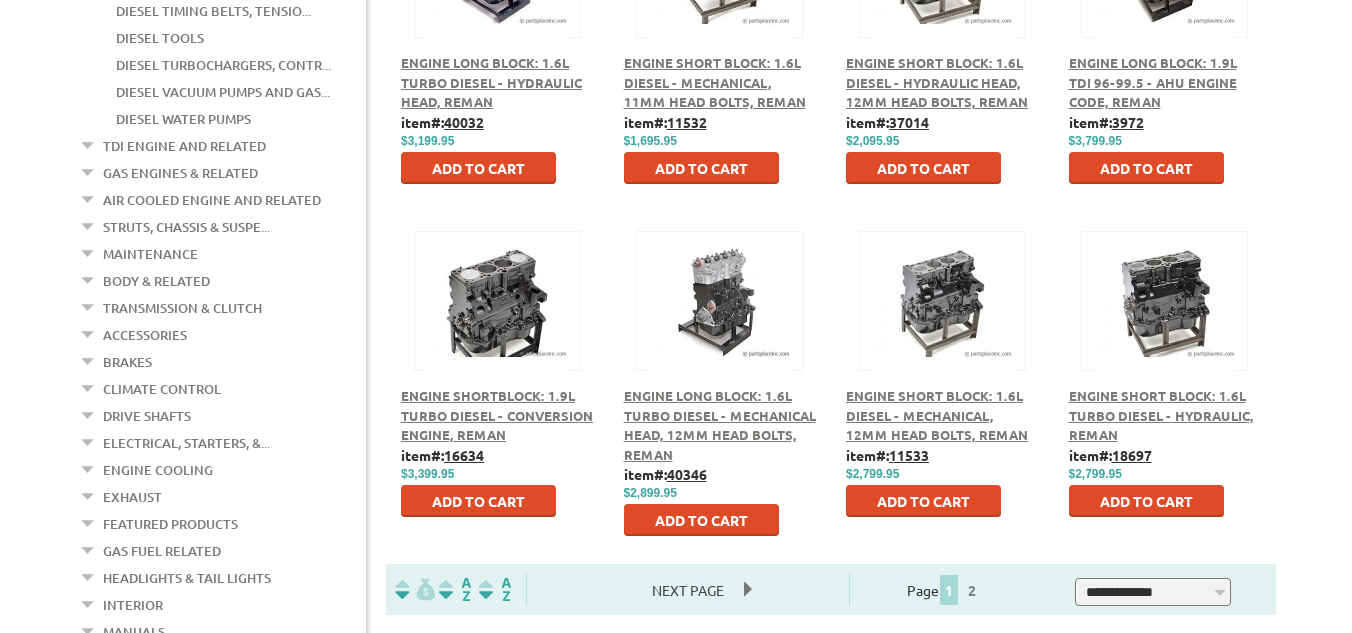 scroll, scrollTop: 1040, scrollLeft: 0, axis: vertical 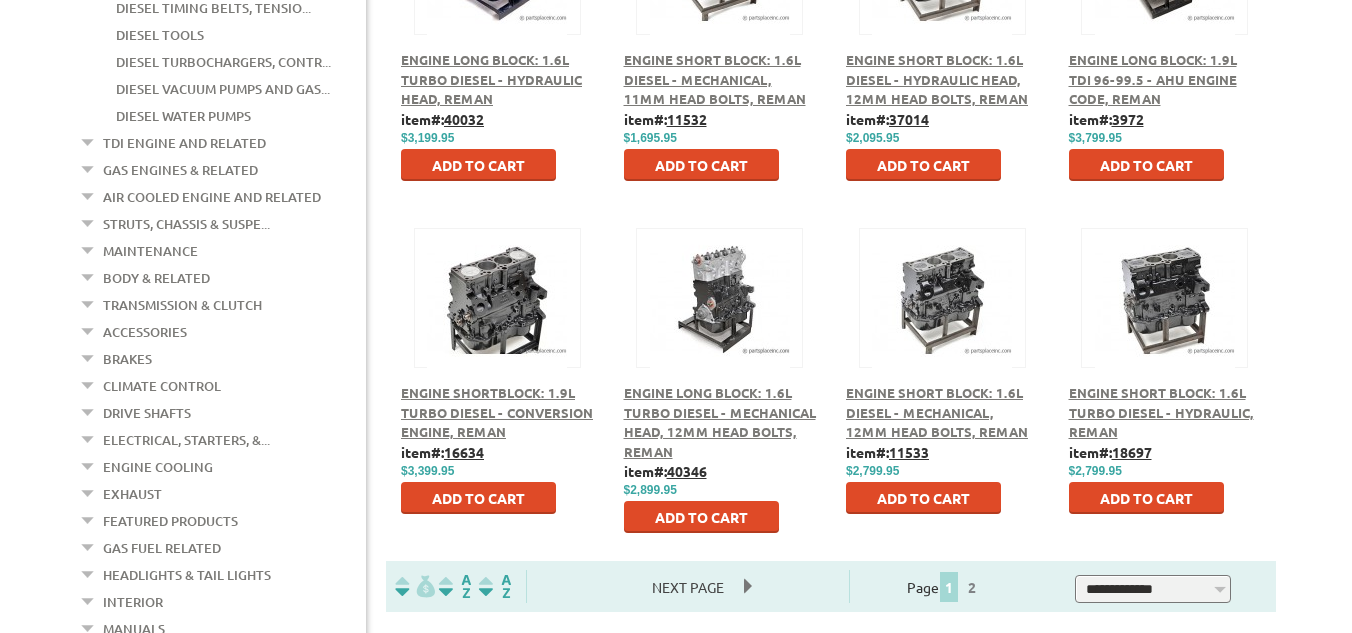 click on "Engine Shortblock: 1.9L Turbo Diesel - Conversion Engine, Reman" at bounding box center (497, 412) 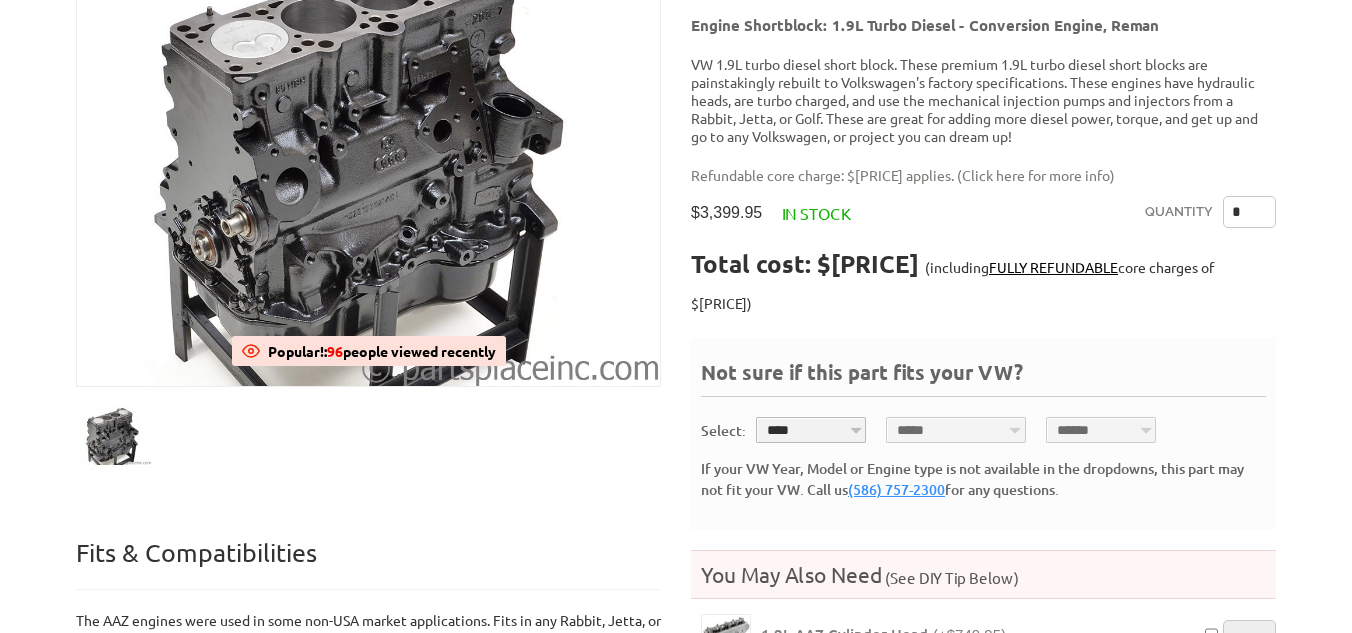 scroll, scrollTop: 334, scrollLeft: 0, axis: vertical 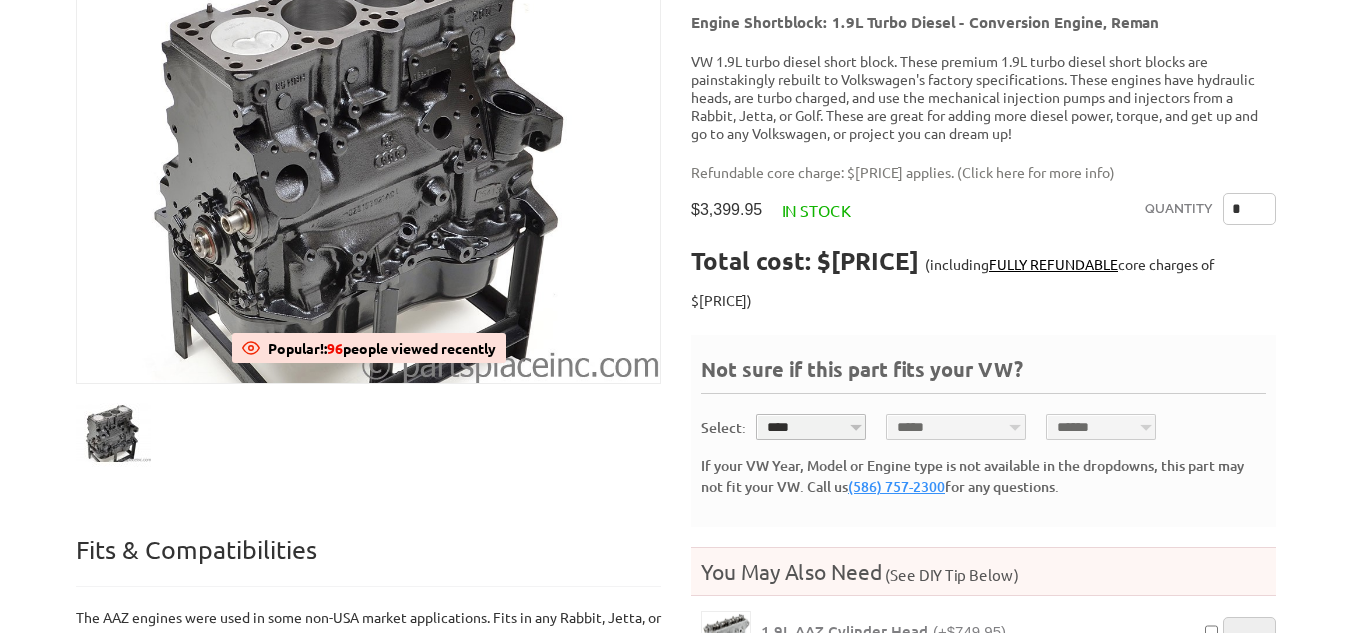 click on "**** **** **** **** **** **** **** **** **** **** **** **** **** **** **** **** **** **** **** **** ****" at bounding box center (811, 427) 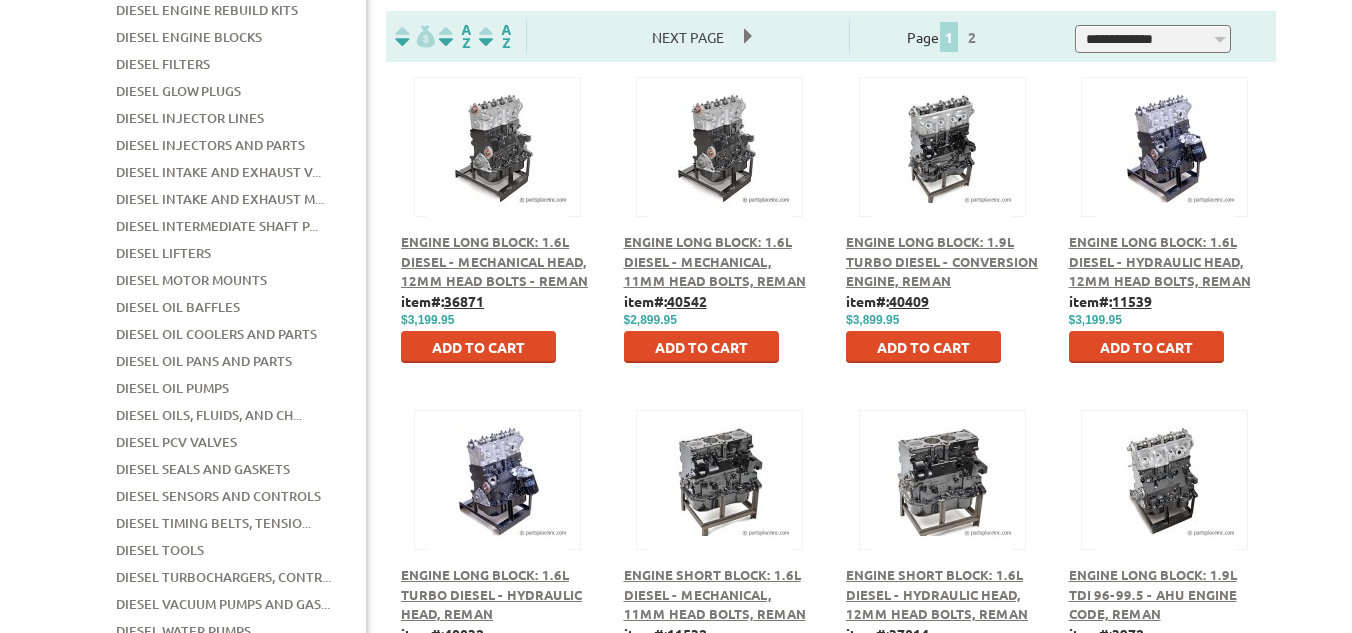 scroll, scrollTop: 610, scrollLeft: 0, axis: vertical 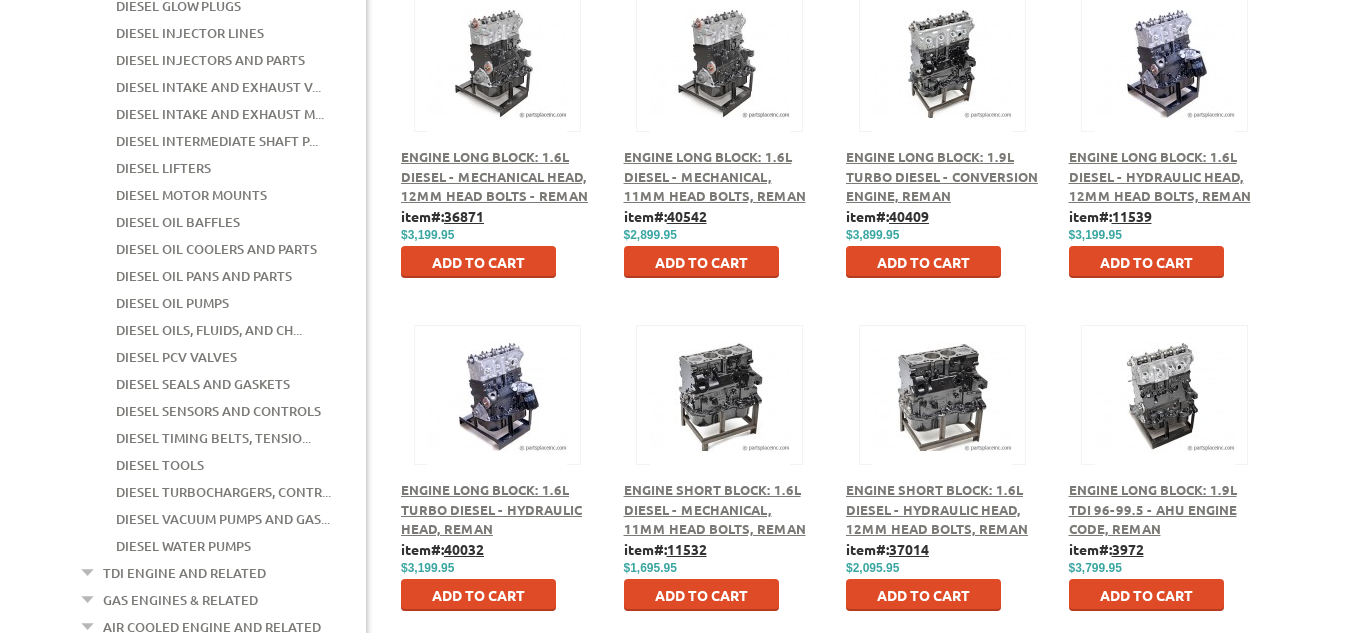 click on "Engine Long Block: 1.6L Turbo Diesel - Hydraulic Head, Reman" at bounding box center (491, 509) 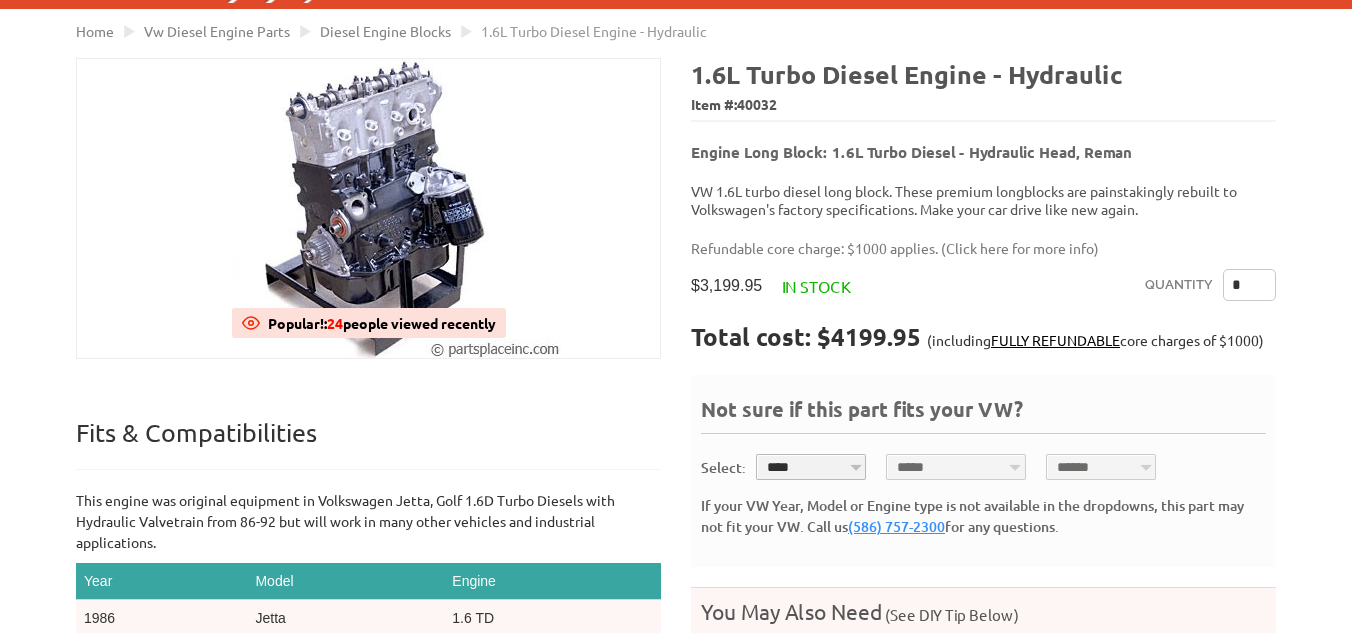 scroll, scrollTop: 208, scrollLeft: 0, axis: vertical 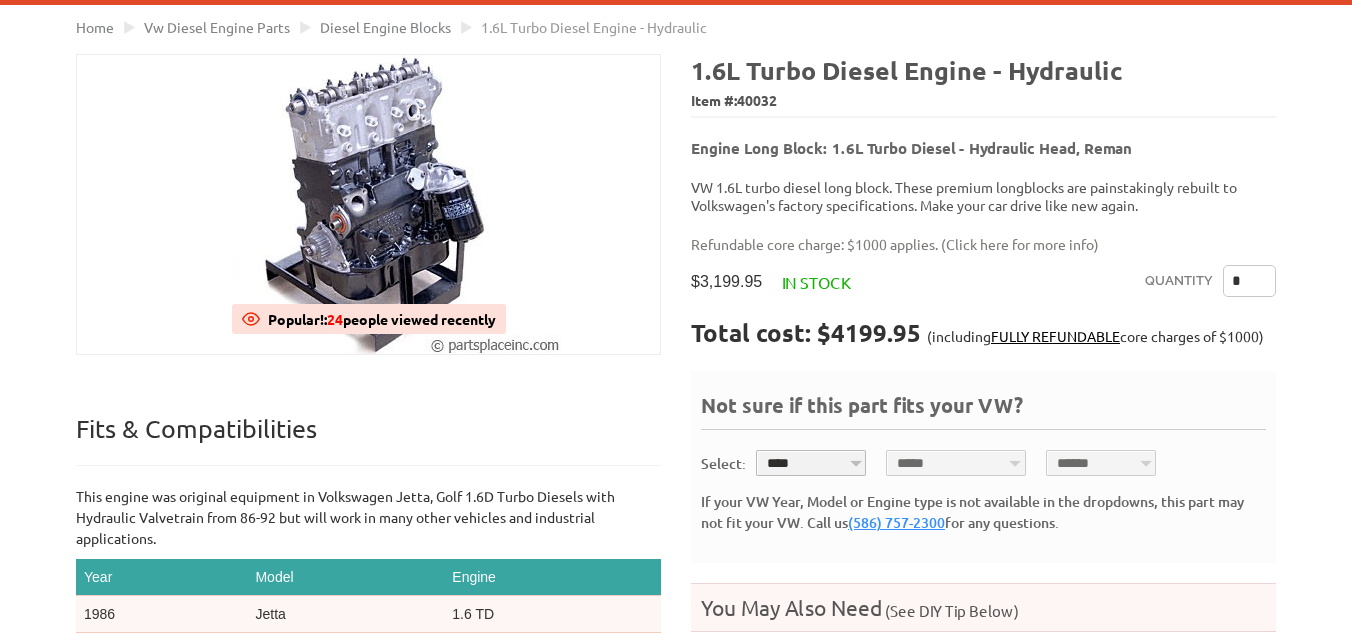 click on "[CREDITCARD]" at bounding box center (811, 463) 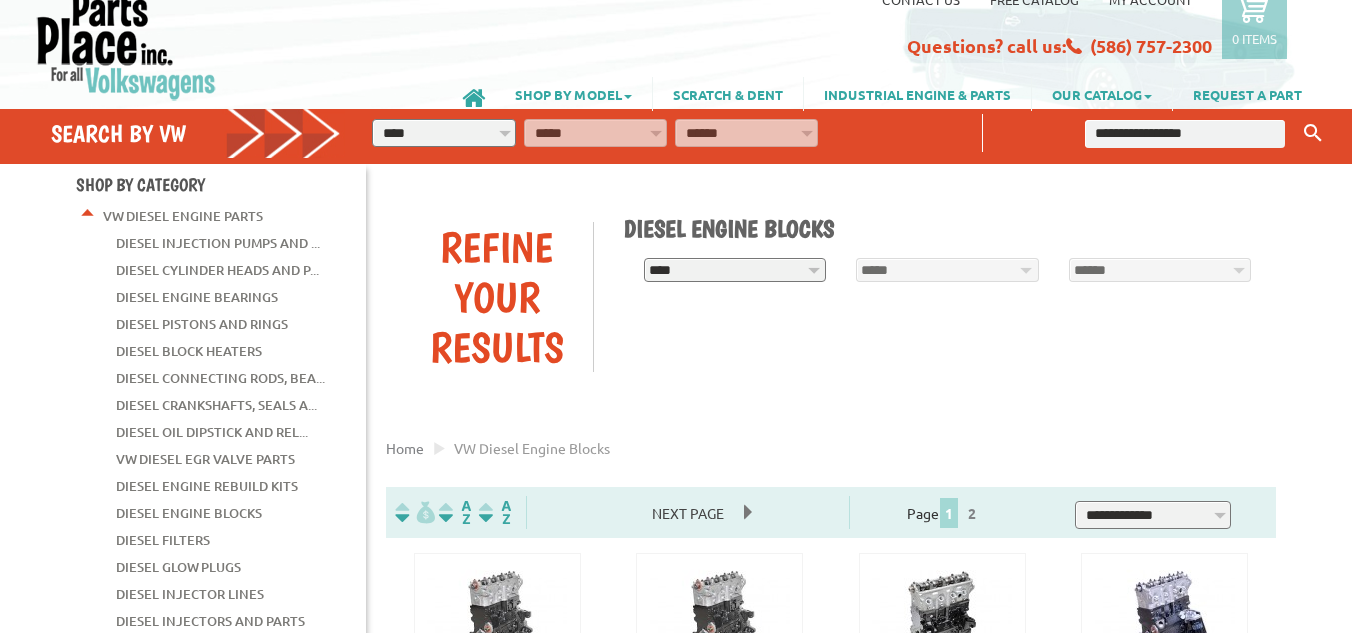 scroll, scrollTop: 90, scrollLeft: 0, axis: vertical 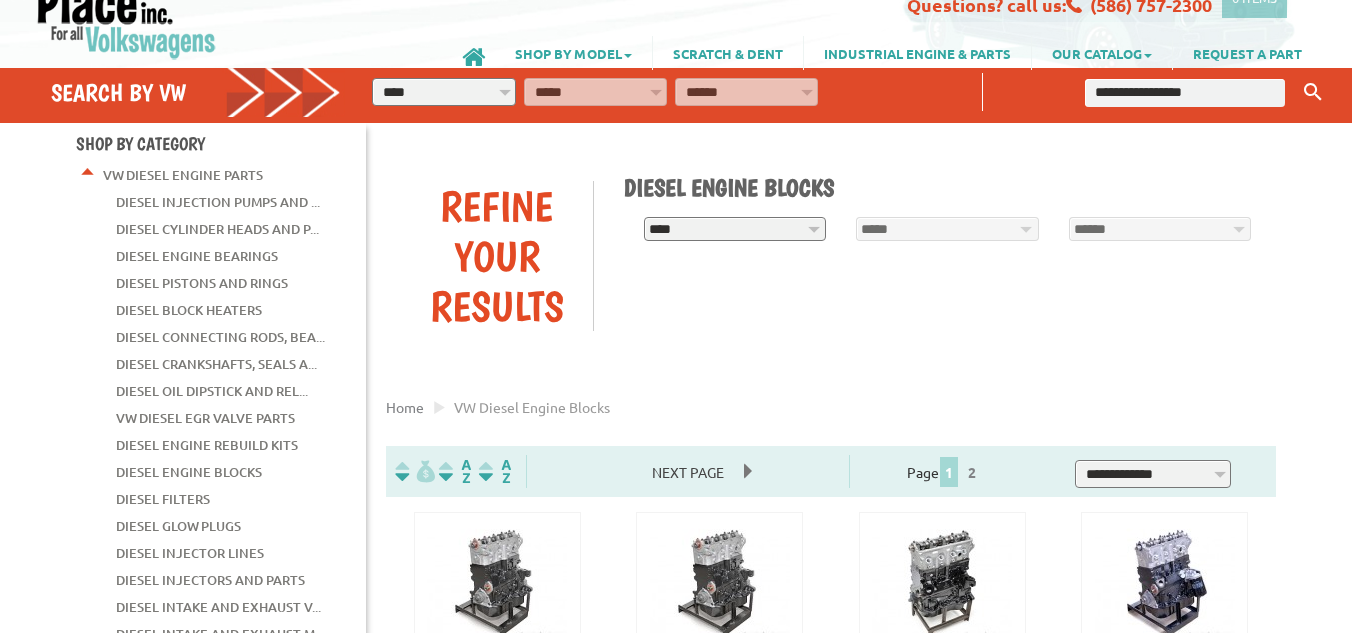 click on "**********" at bounding box center [735, 229] 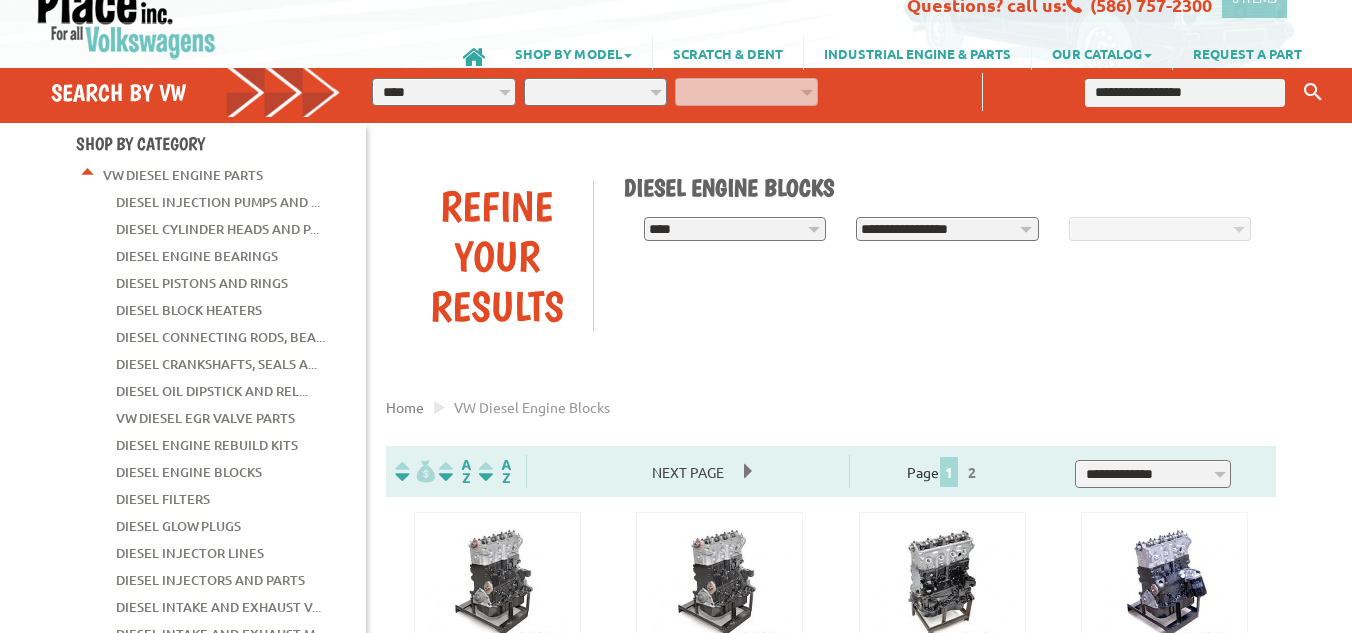 click on "**********" at bounding box center (947, 229) 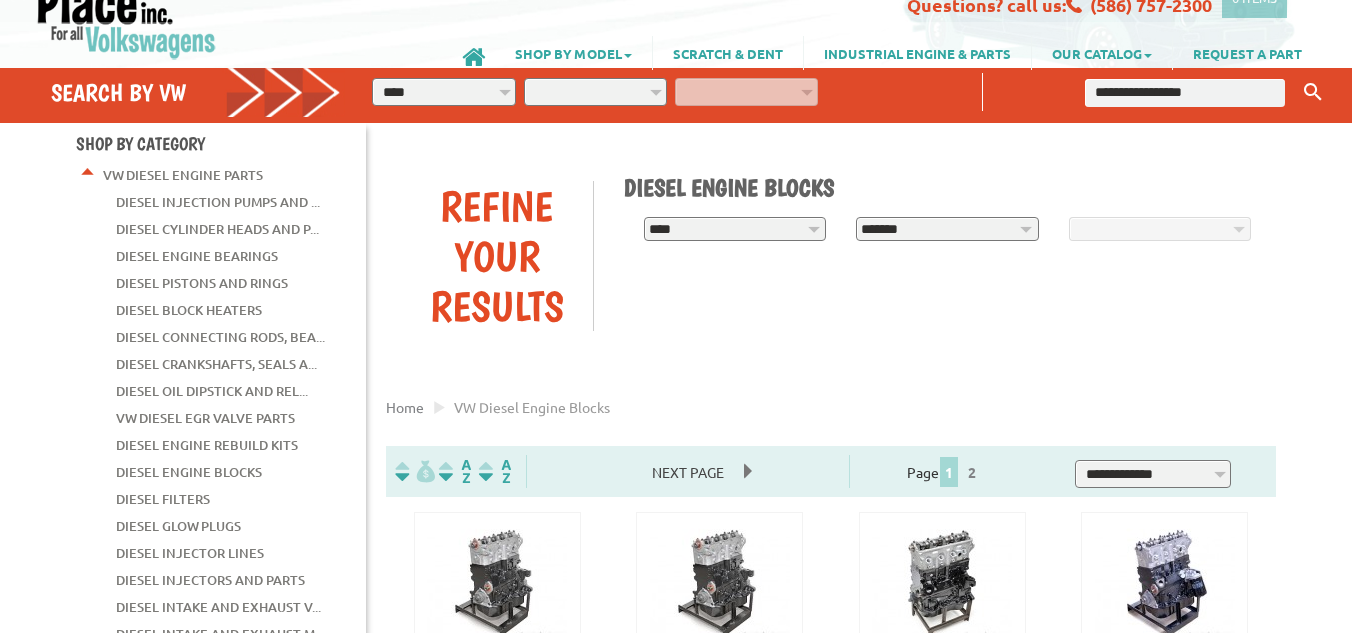 click on "**********" at bounding box center (947, 229) 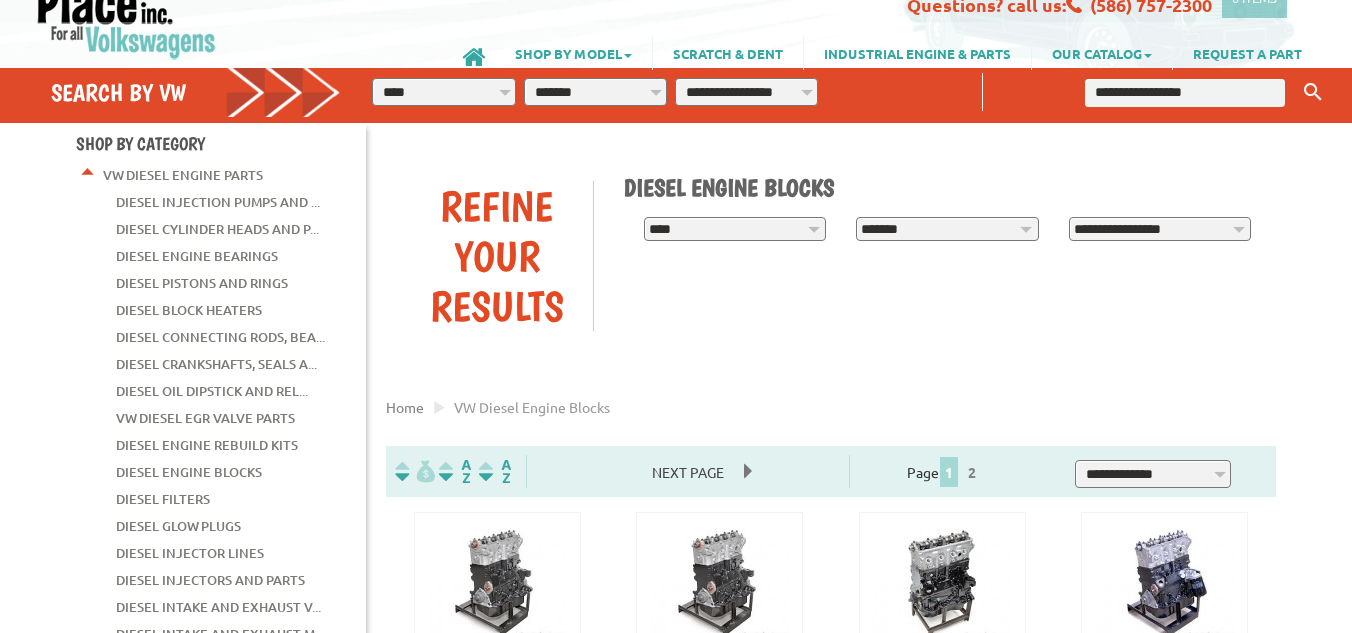 click on "**********" at bounding box center (1155, 229) 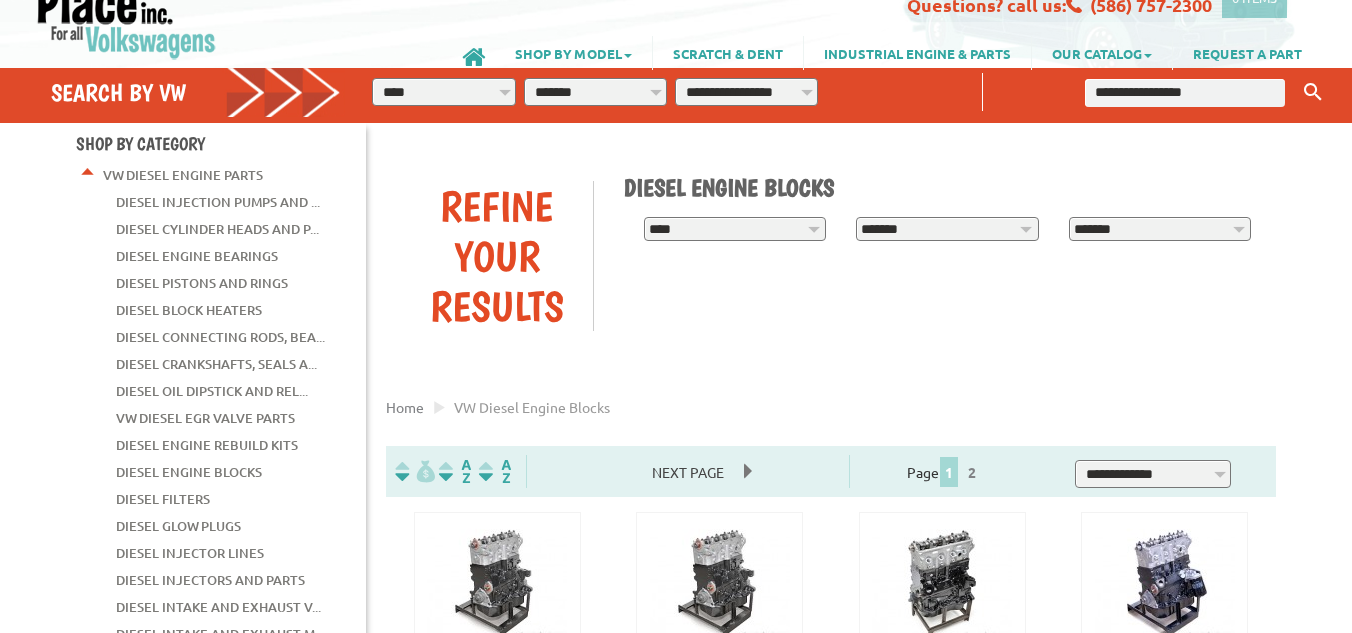 click on "**********" at bounding box center (1160, 229) 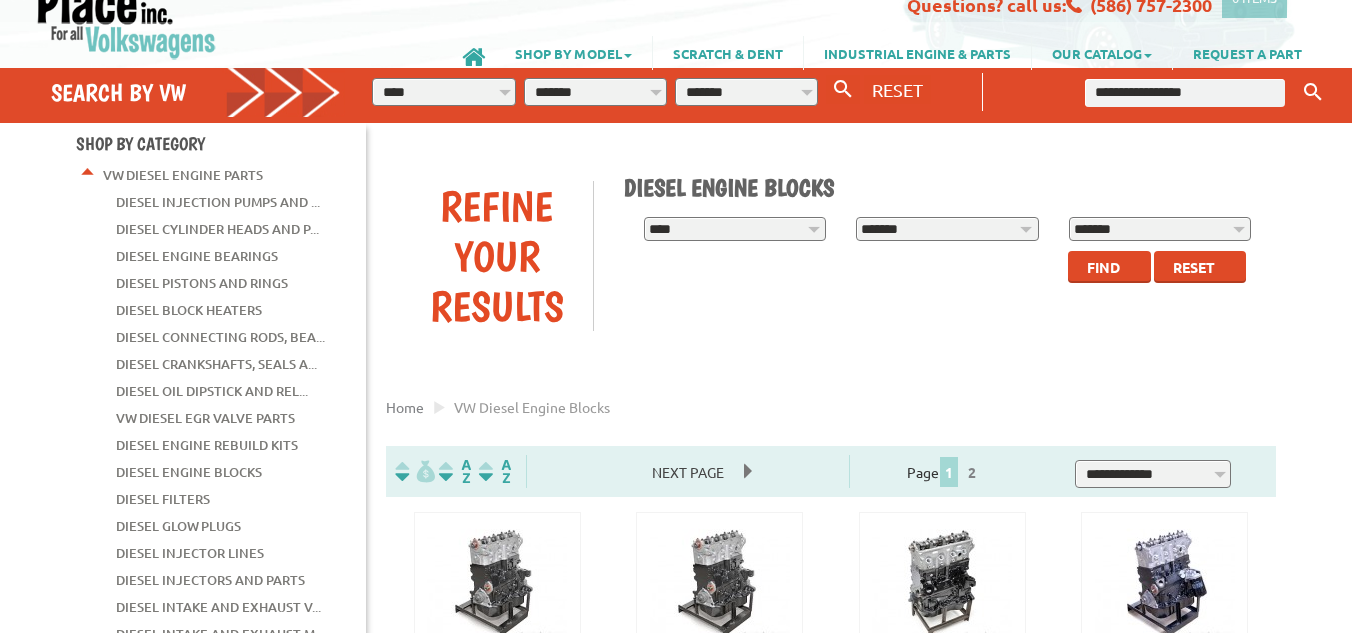 click on "Find" at bounding box center [1109, 267] 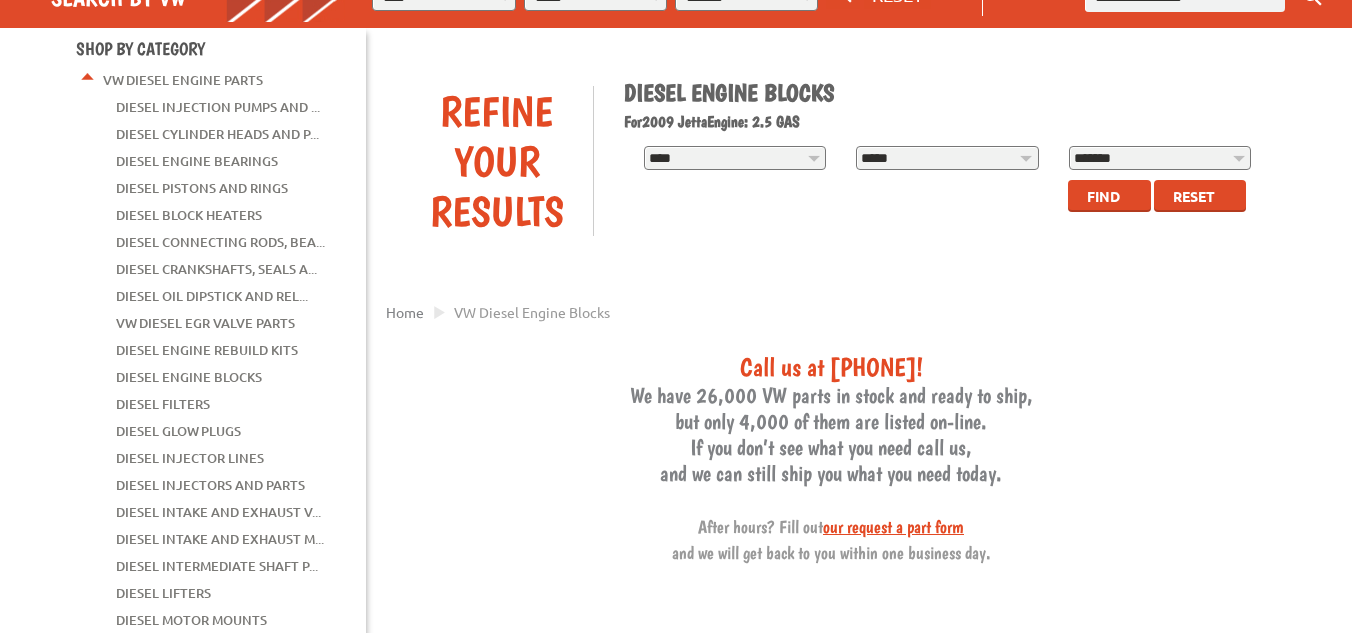 scroll, scrollTop: 186, scrollLeft: 0, axis: vertical 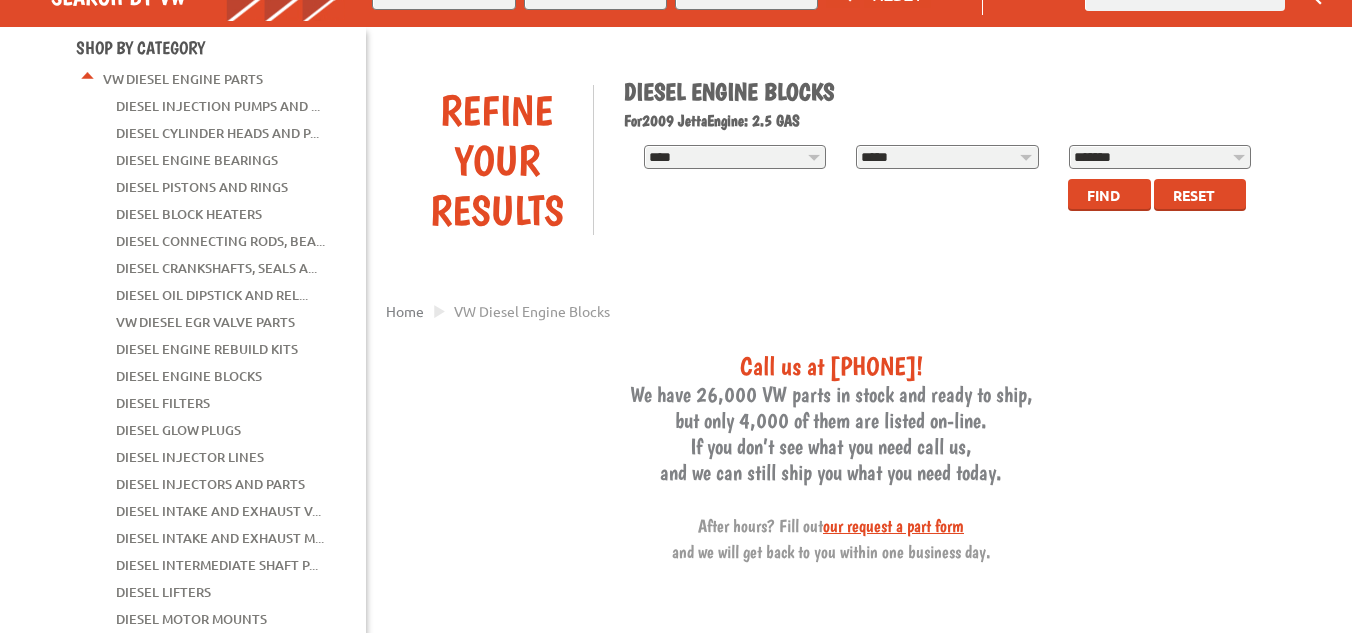 click on "**********" at bounding box center [1160, 157] 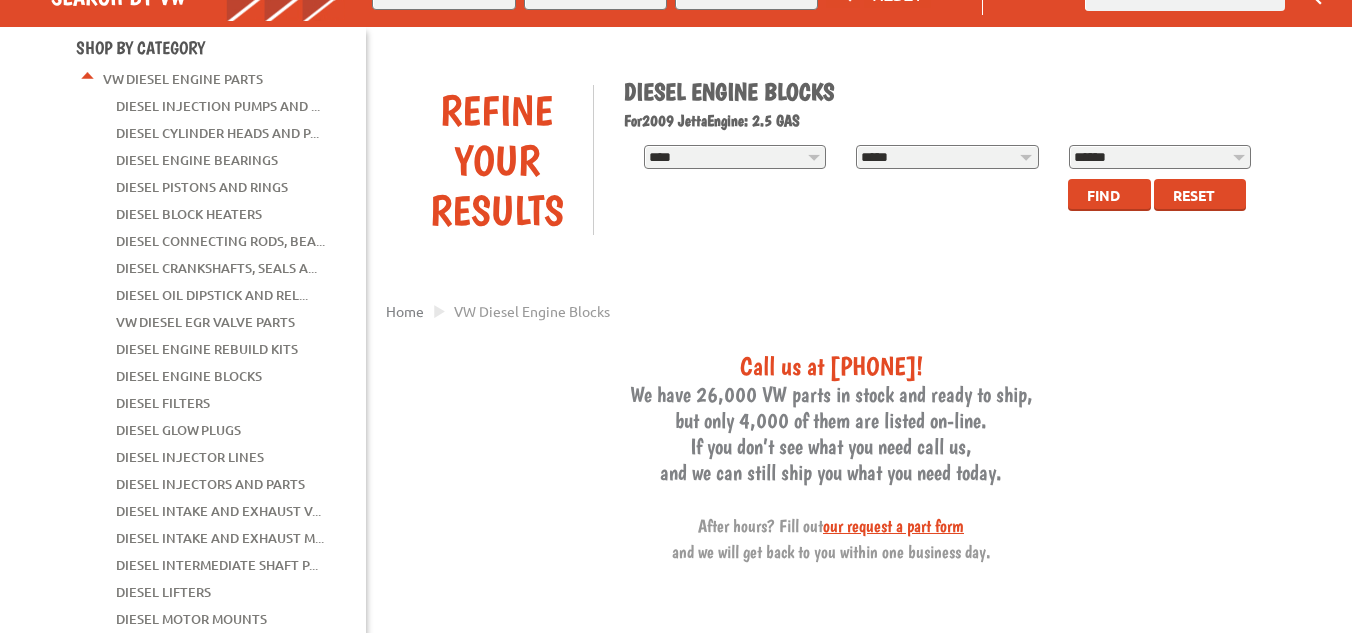 click on "**********" at bounding box center (1160, 157) 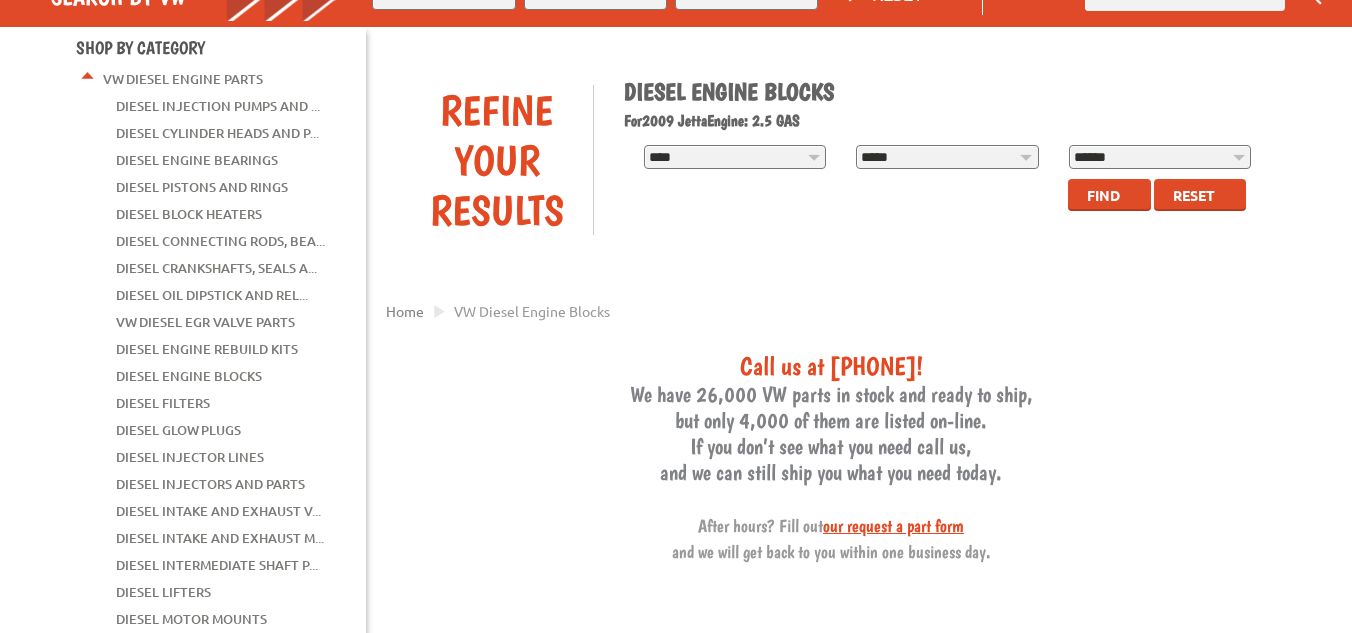 select on "******" 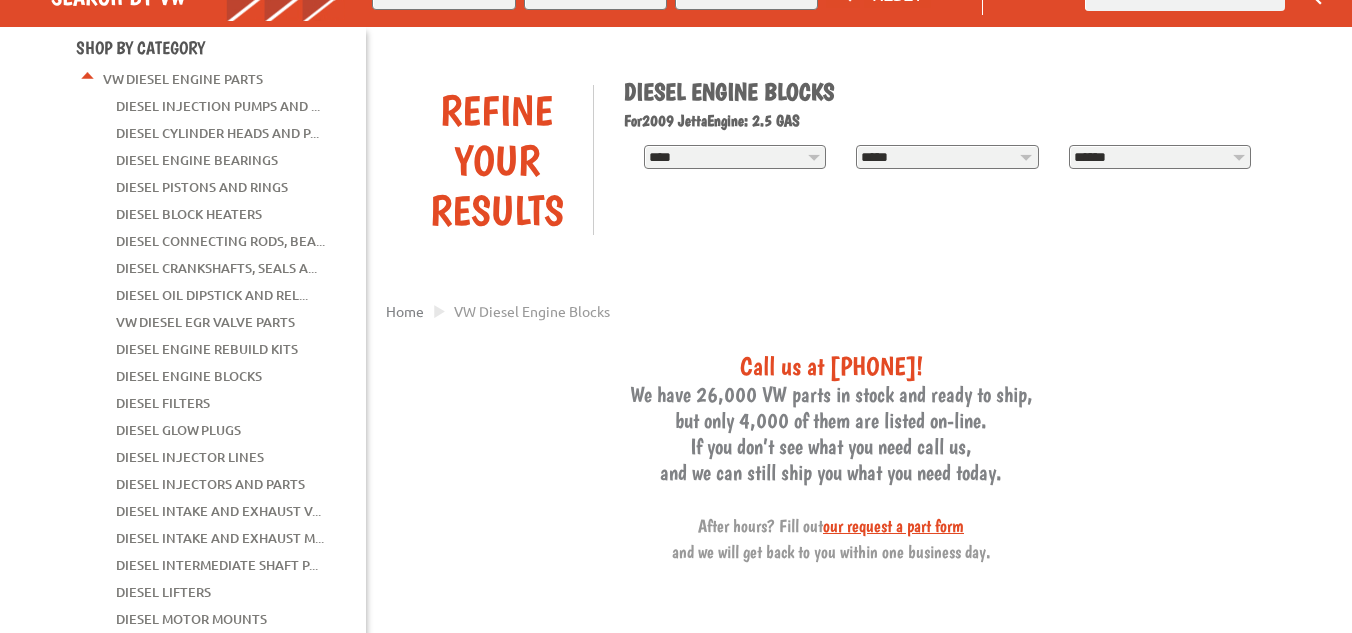 click on "**********" at bounding box center [1160, 157] 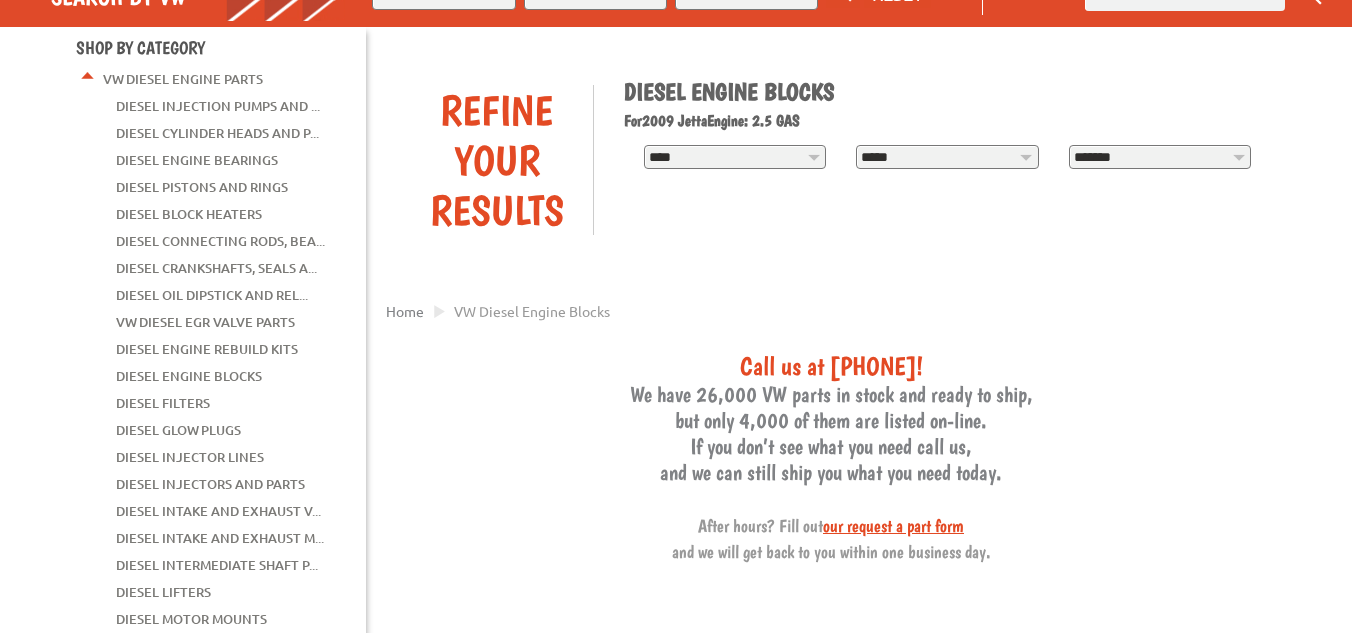 click on "**********" at bounding box center (1160, 157) 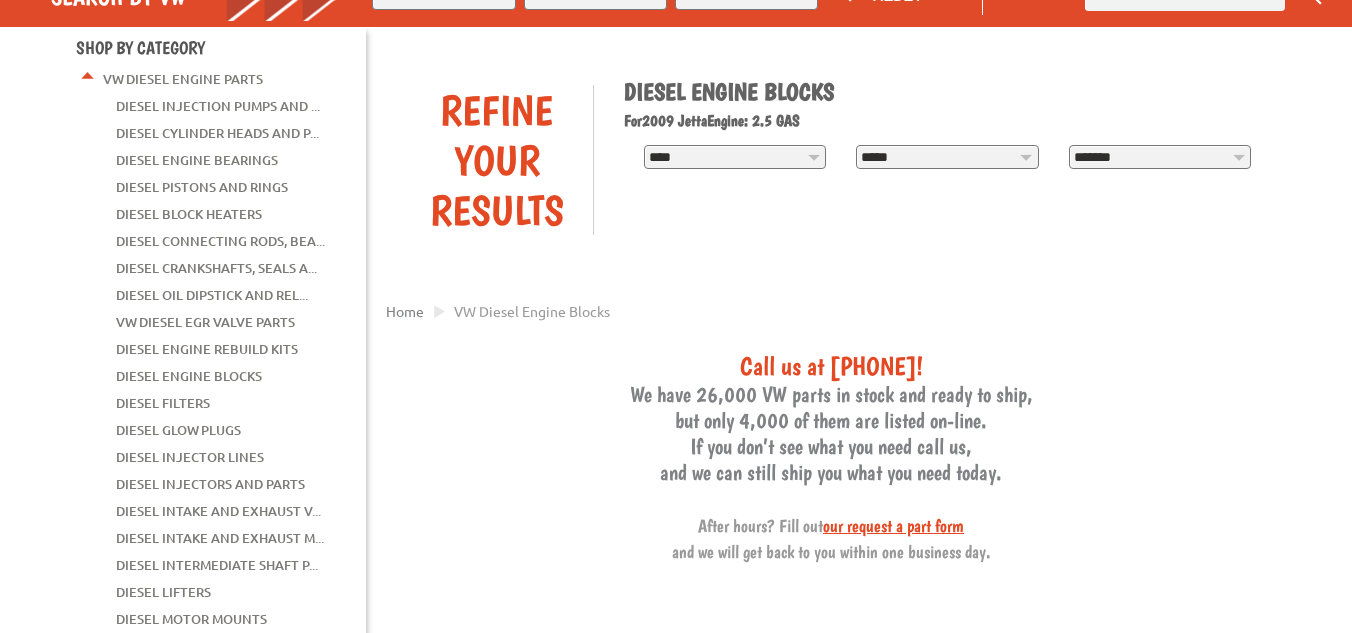 select on "*********" 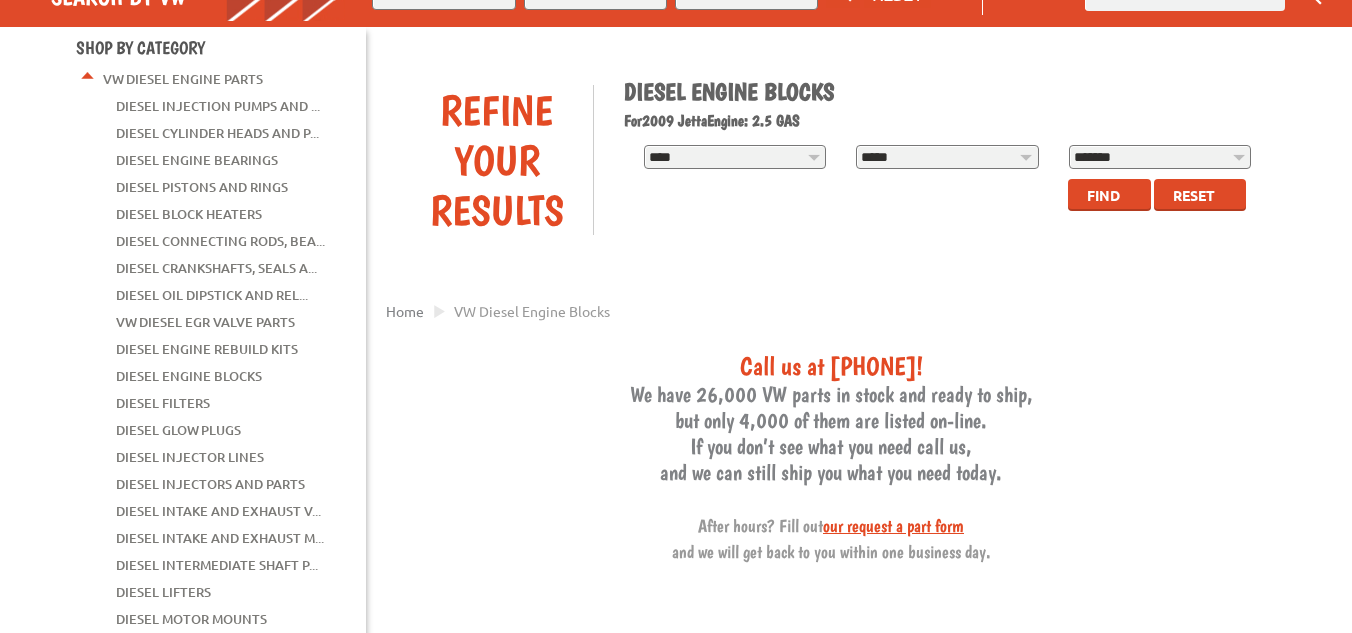 click on "Find" at bounding box center (1109, 195) 